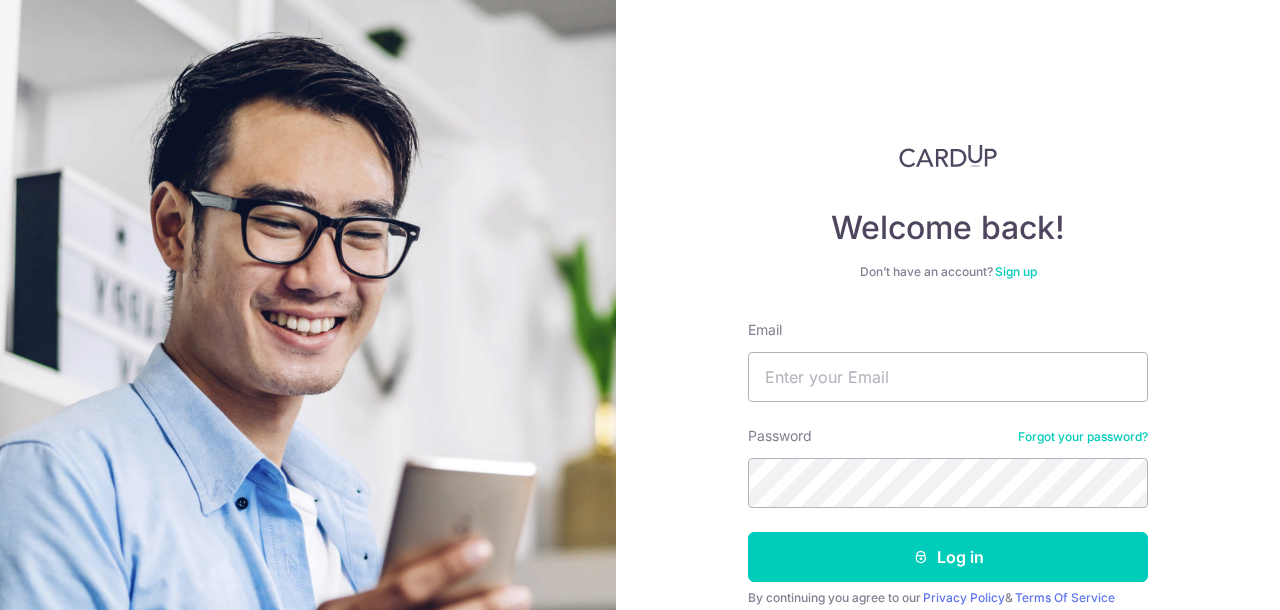 scroll, scrollTop: 0, scrollLeft: 0, axis: both 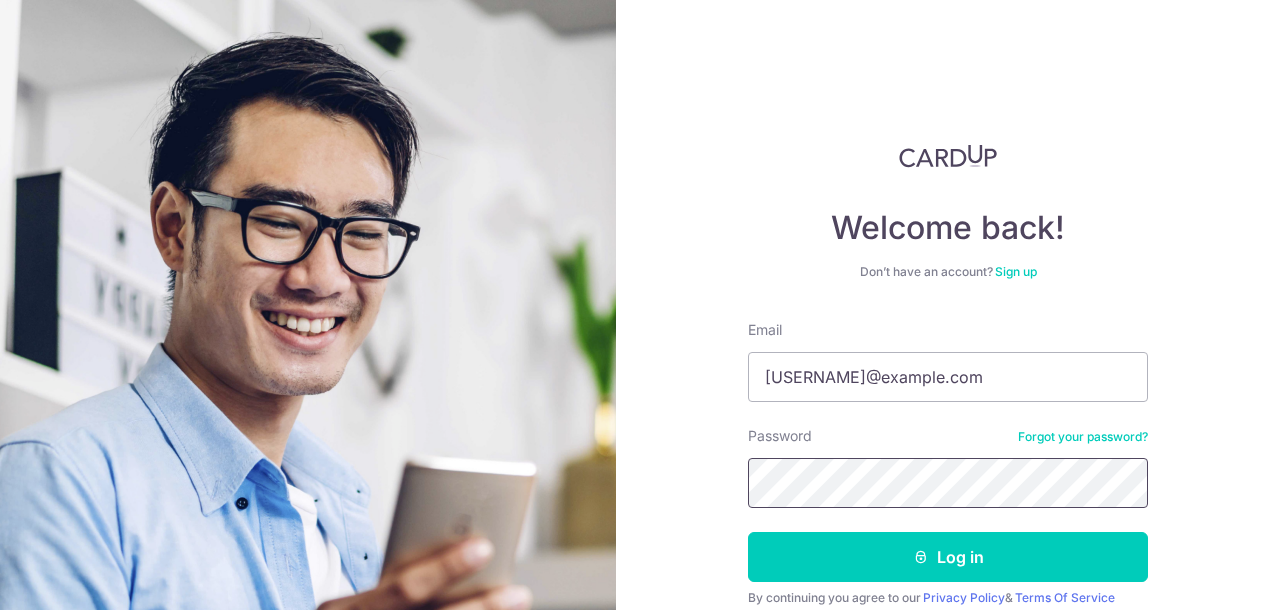 click on "Log in" at bounding box center [948, 557] 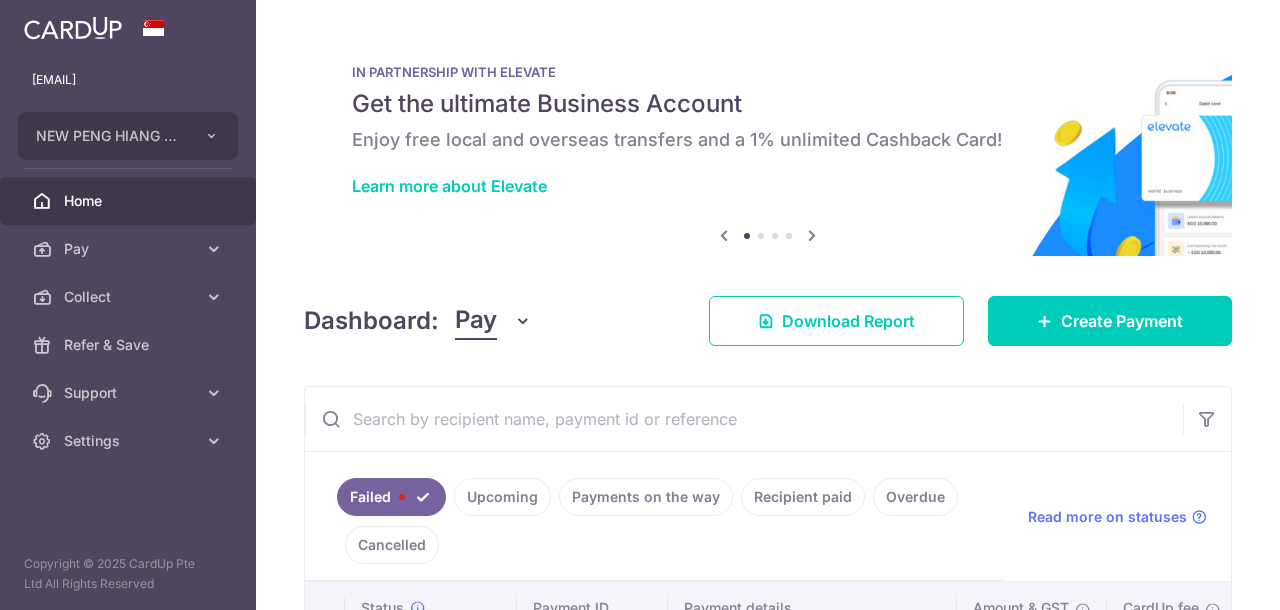 scroll, scrollTop: 0, scrollLeft: 0, axis: both 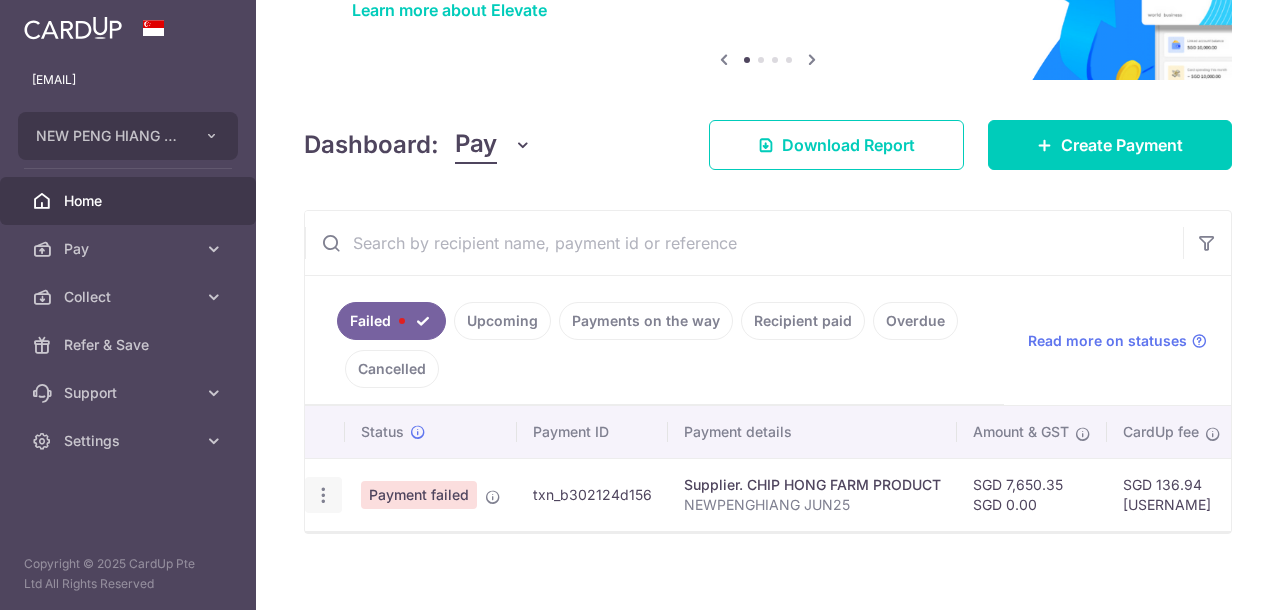 click at bounding box center [323, 495] 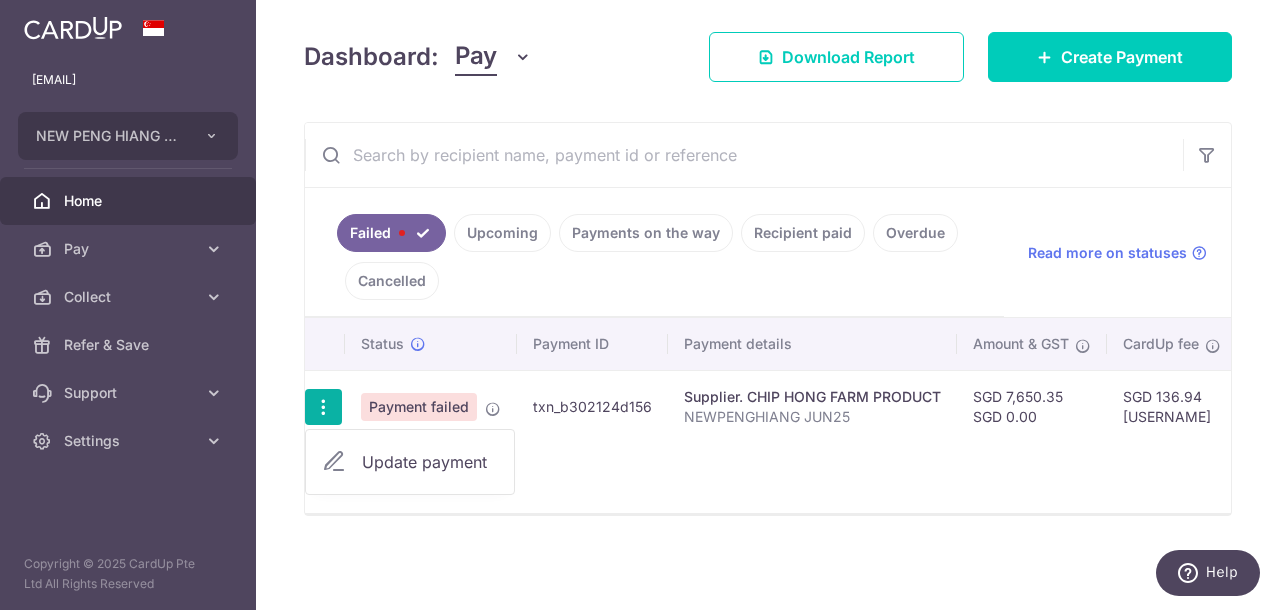 click on "Update payment" at bounding box center [430, 462] 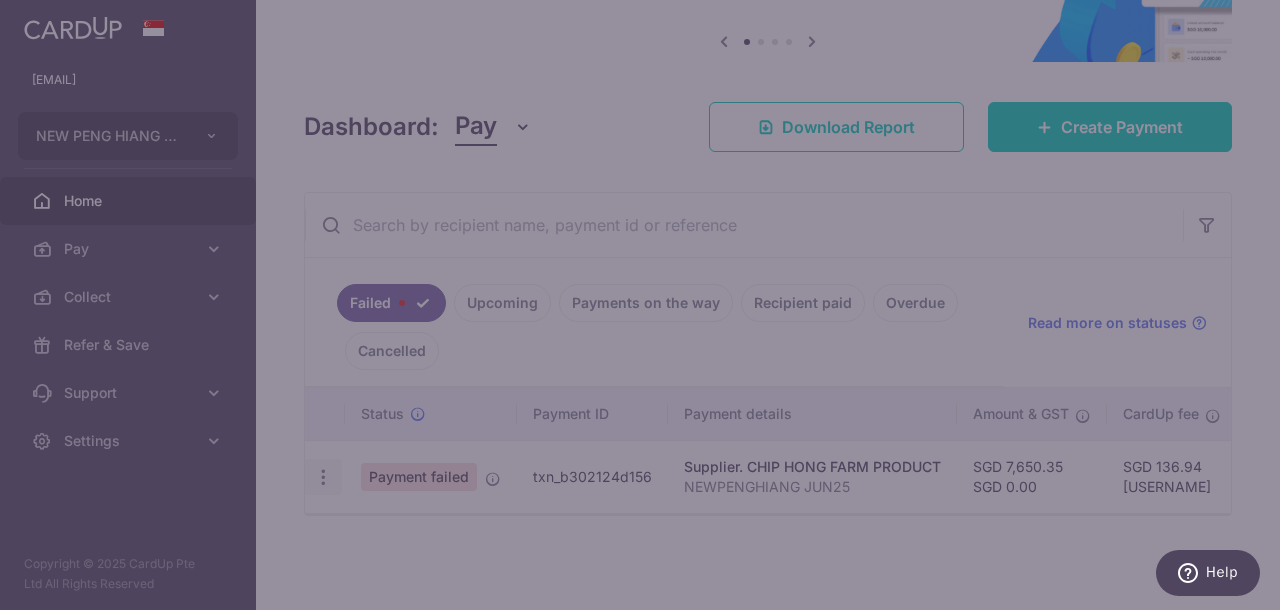 scroll, scrollTop: 200, scrollLeft: 0, axis: vertical 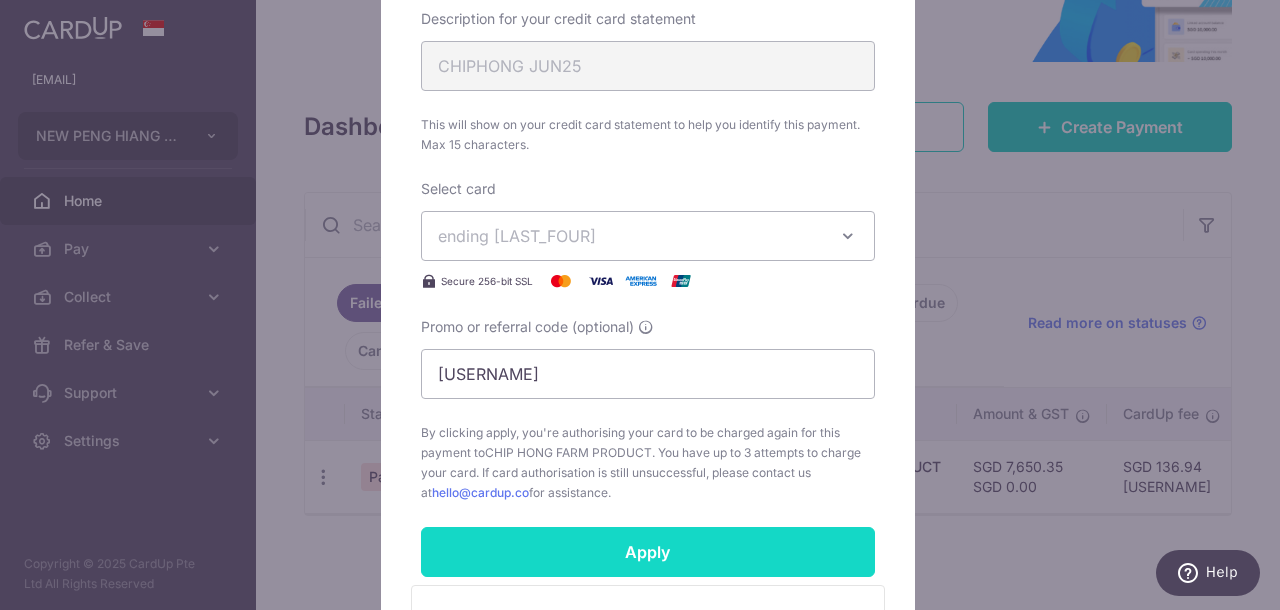 click on "Apply" at bounding box center [648, 552] 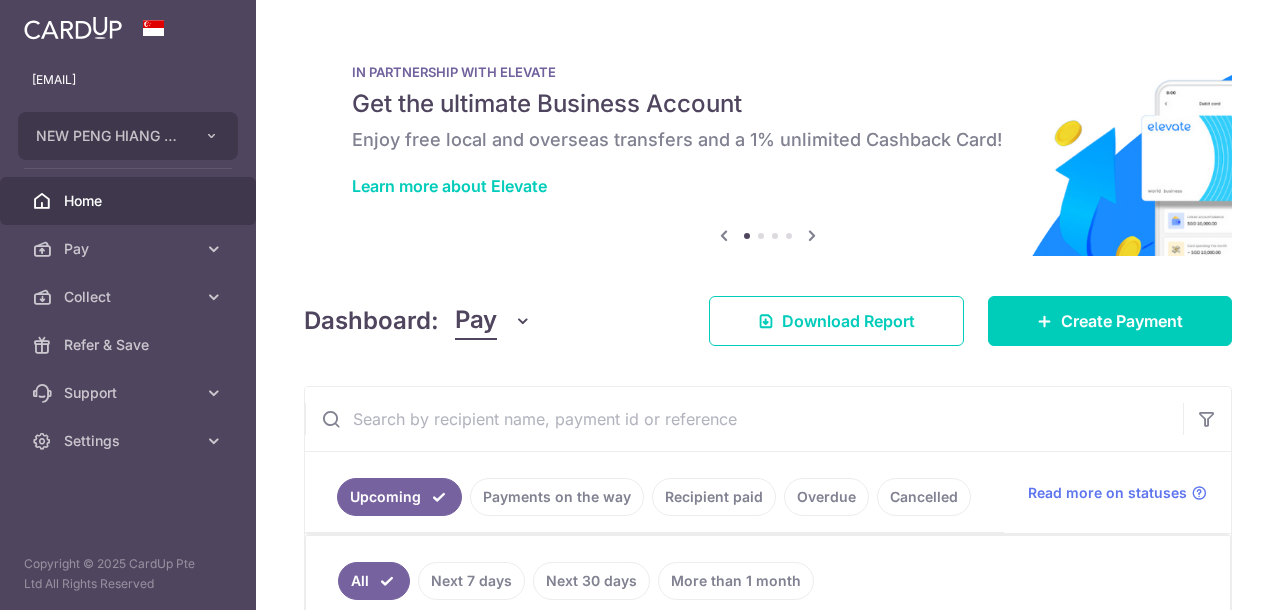 scroll, scrollTop: 0, scrollLeft: 0, axis: both 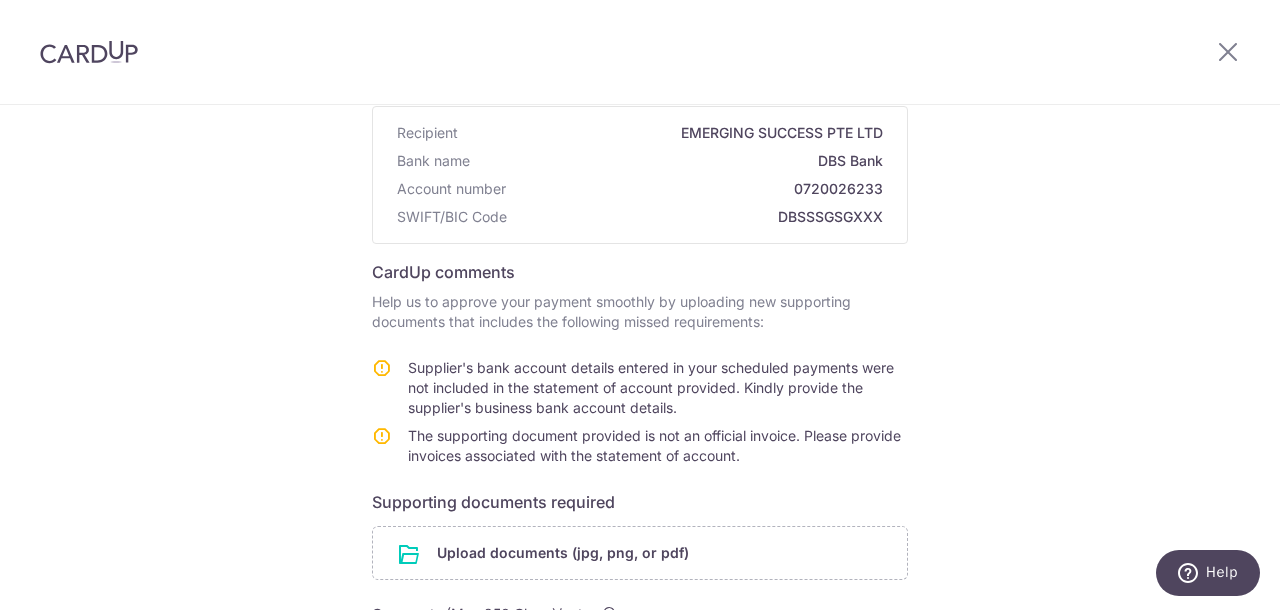 drag, startPoint x: 476, startPoint y: 364, endPoint x: 696, endPoint y: 404, distance: 223.6068 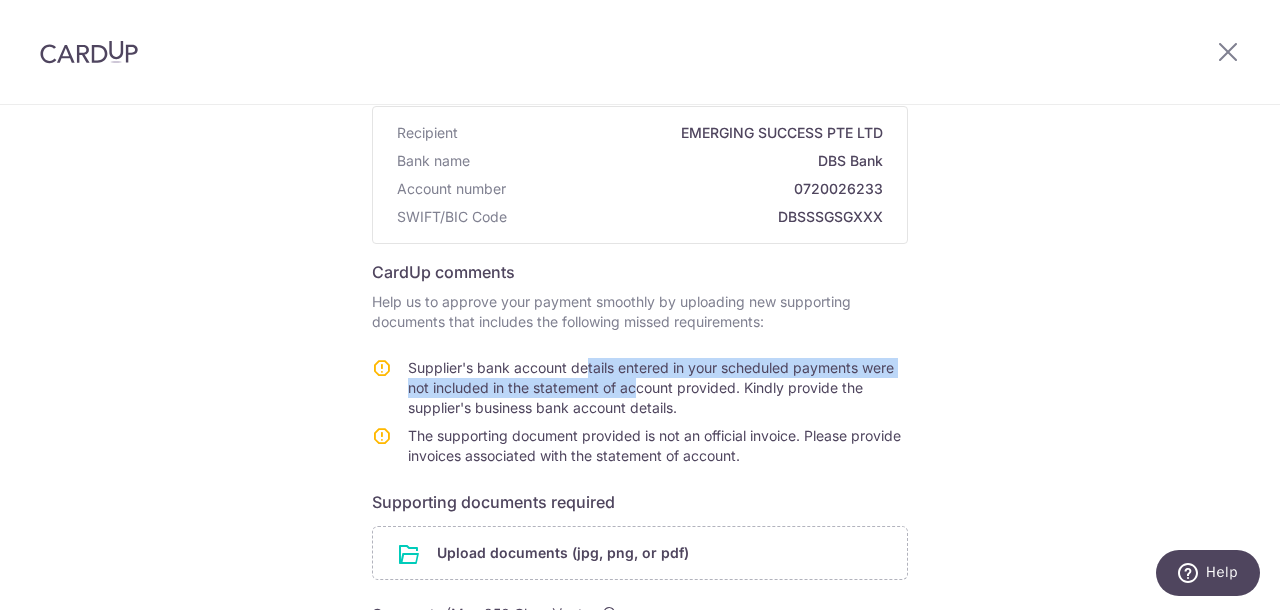 drag, startPoint x: 580, startPoint y: 365, endPoint x: 653, endPoint y: 403, distance: 82.29824 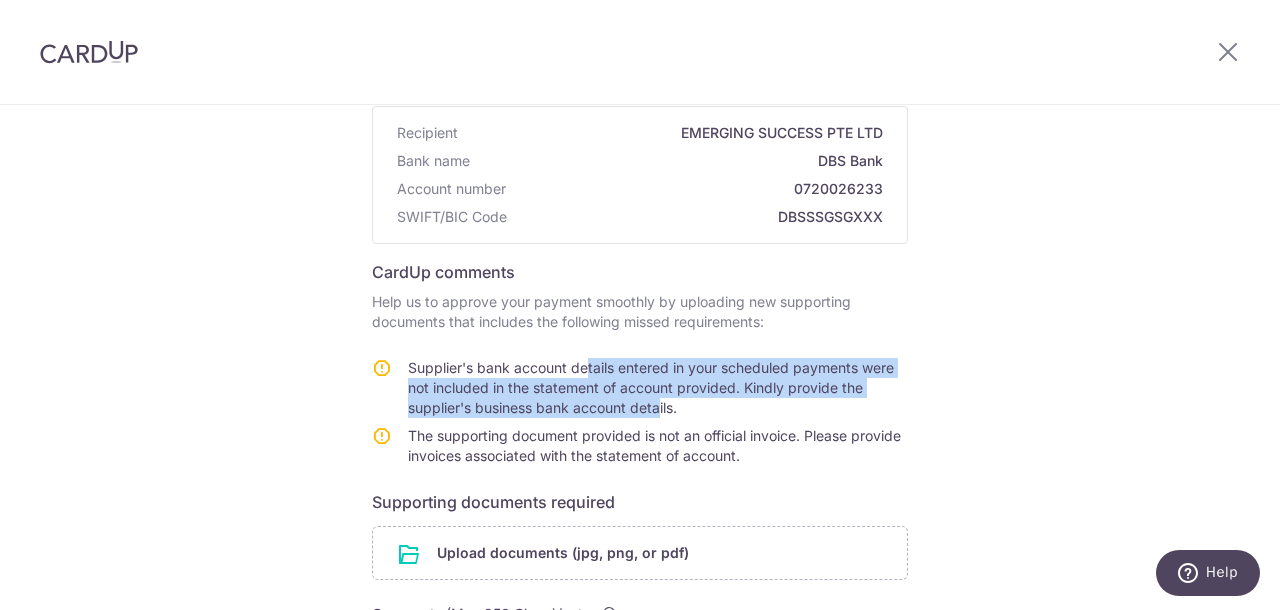 click on "Supplier's bank account details entered in your scheduled payments were not included in the statement of account provided. Kindly provide the supplier's business bank account details." at bounding box center [651, 387] 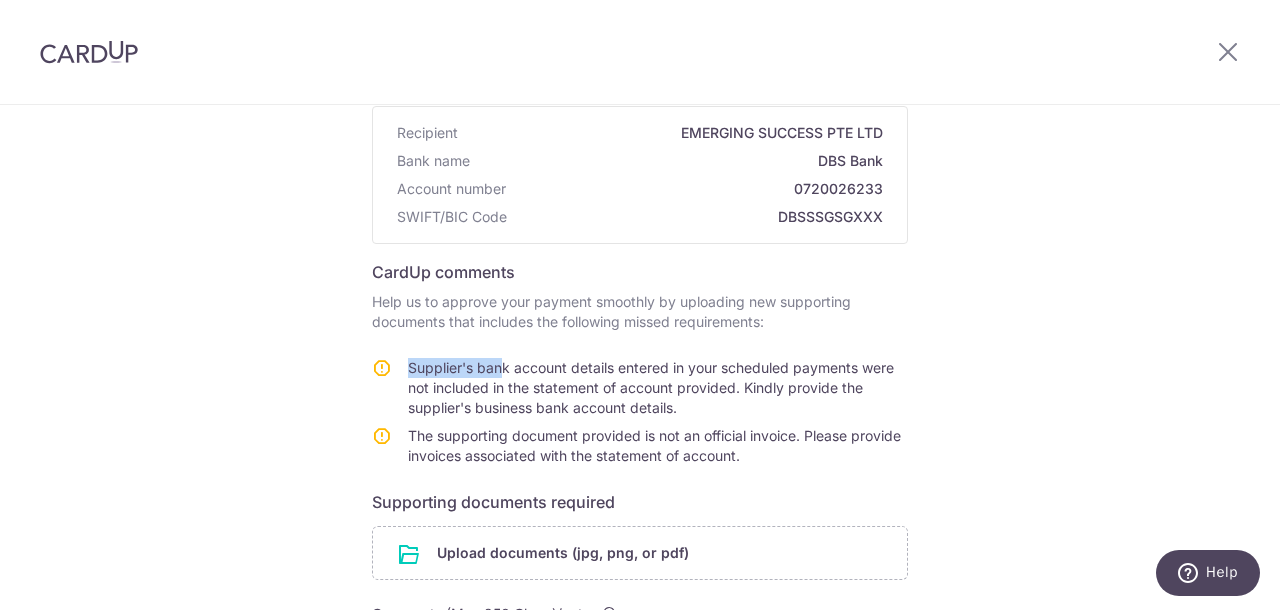 drag, startPoint x: 505, startPoint y: 377, endPoint x: 730, endPoint y: 478, distance: 246.62927 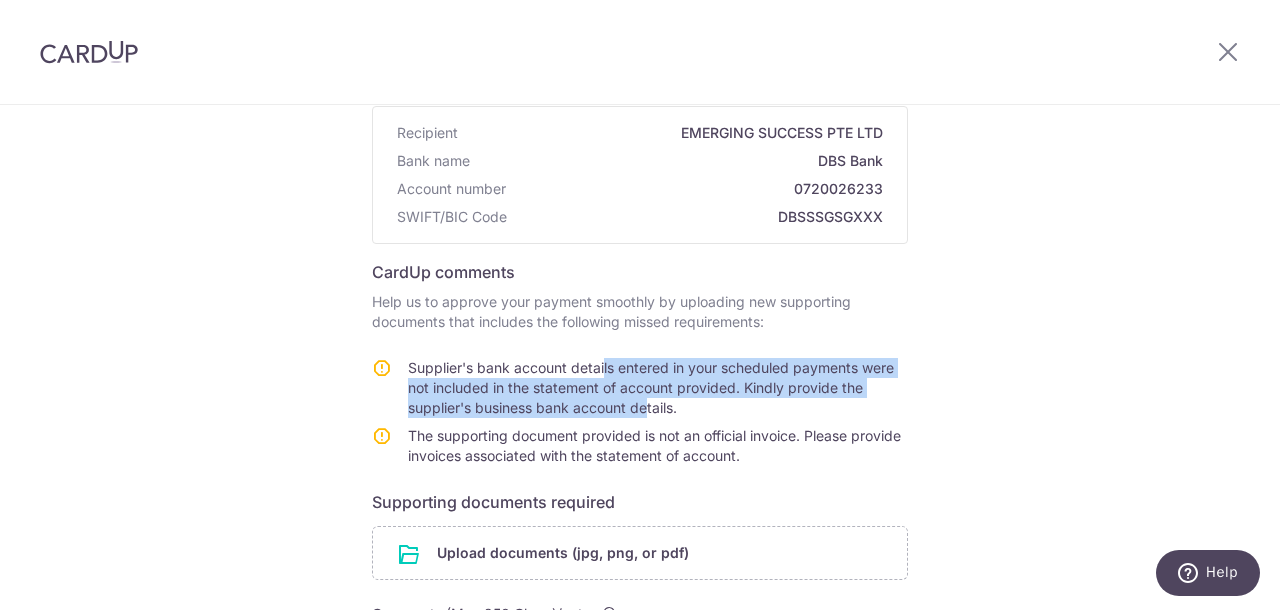 click on "Supplier's bank account details entered in your scheduled payments were not included in the statement of account provided. Kindly provide the supplier's business bank account details." at bounding box center [651, 387] 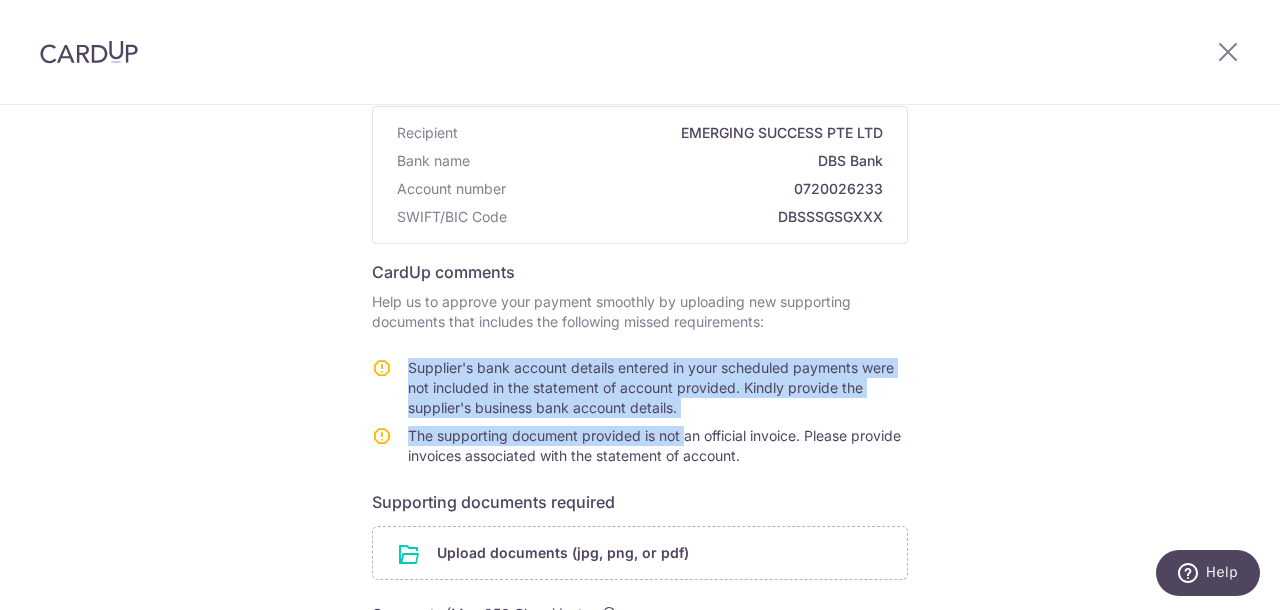 drag, startPoint x: 541, startPoint y: 356, endPoint x: 677, endPoint y: 436, distance: 157.78467 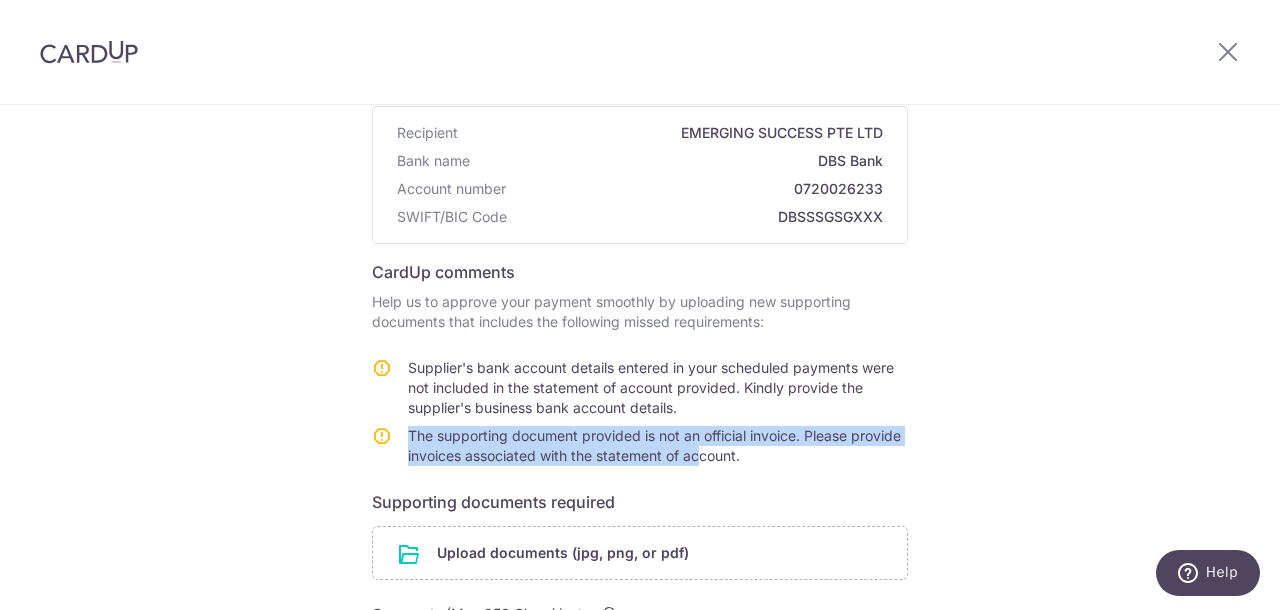 drag, startPoint x: 660, startPoint y: 441, endPoint x: 706, endPoint y: 456, distance: 48.38388 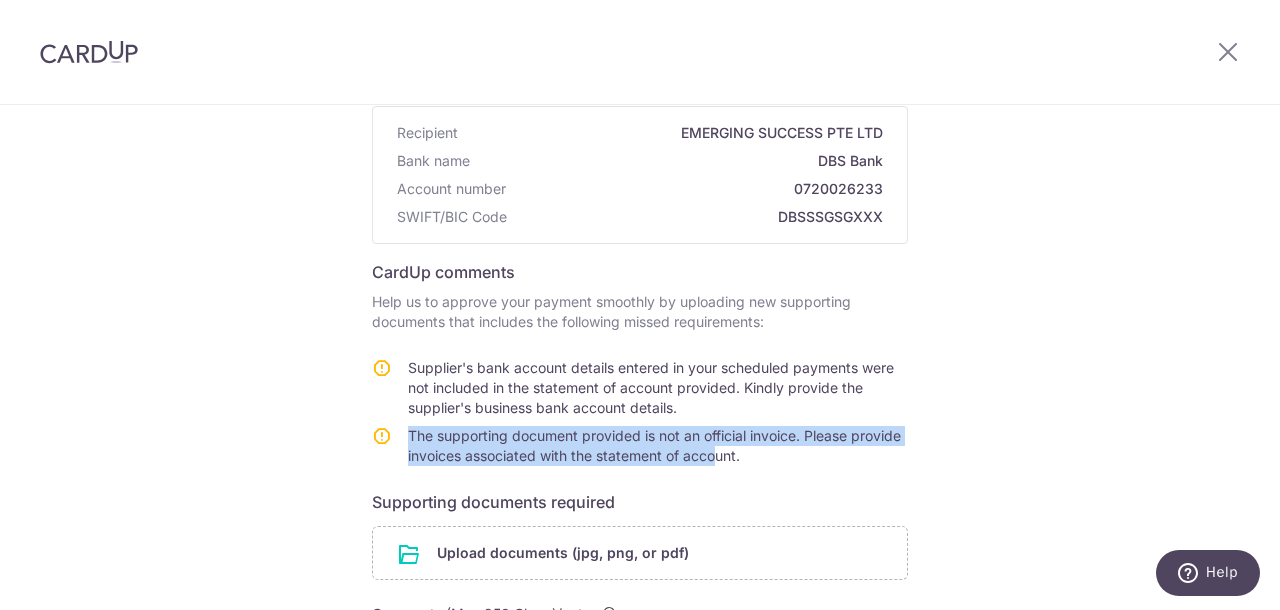 click on "The supporting document provided is not an official invoice. Please provide invoices associated with the statement of account." at bounding box center [654, 445] 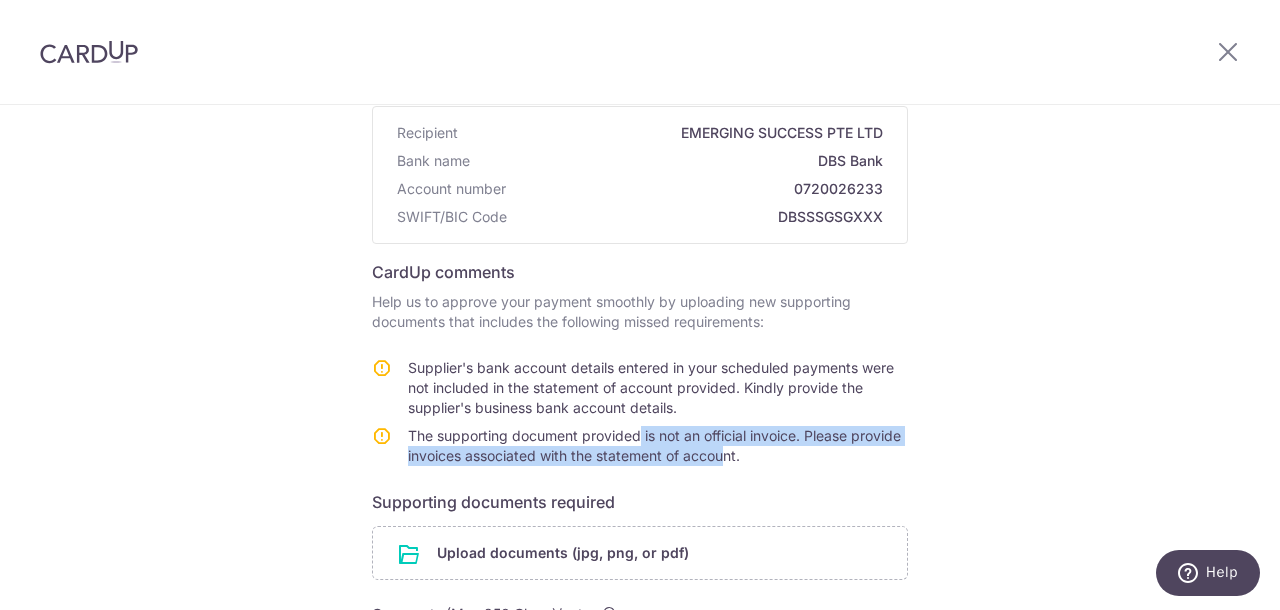 drag, startPoint x: 717, startPoint y: 457, endPoint x: 545, endPoint y: 396, distance: 182.49658 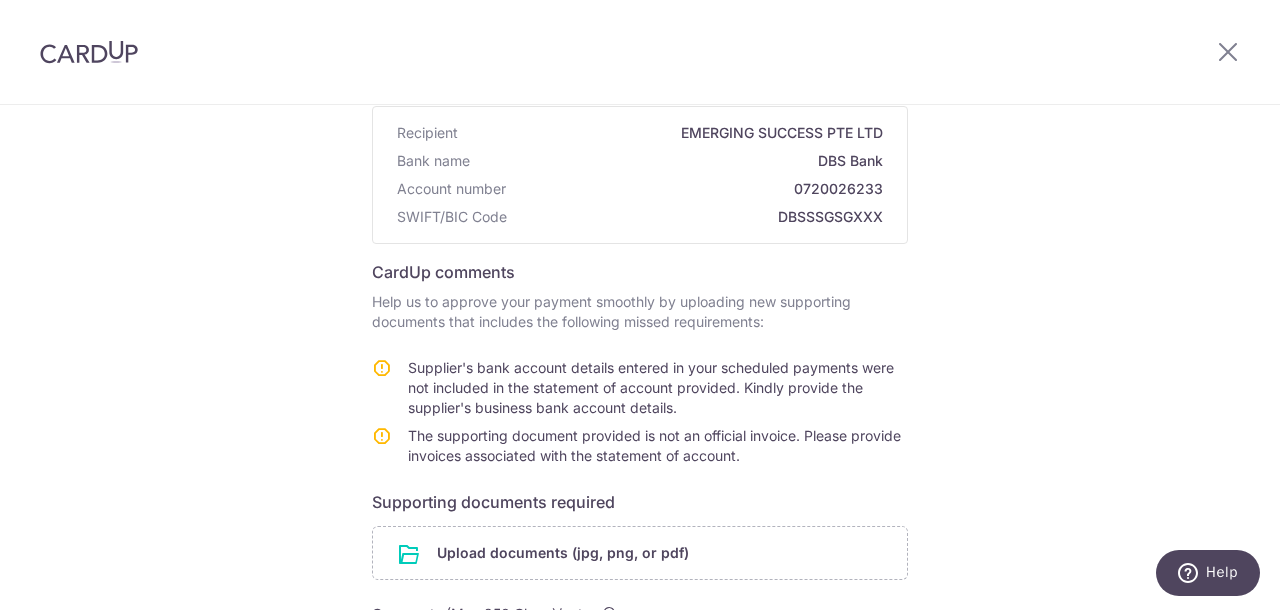 click on "Supplier's bank account details entered in your scheduled payments were not included in the statement of account provided. Kindly provide the supplier's business bank account details." at bounding box center (651, 387) 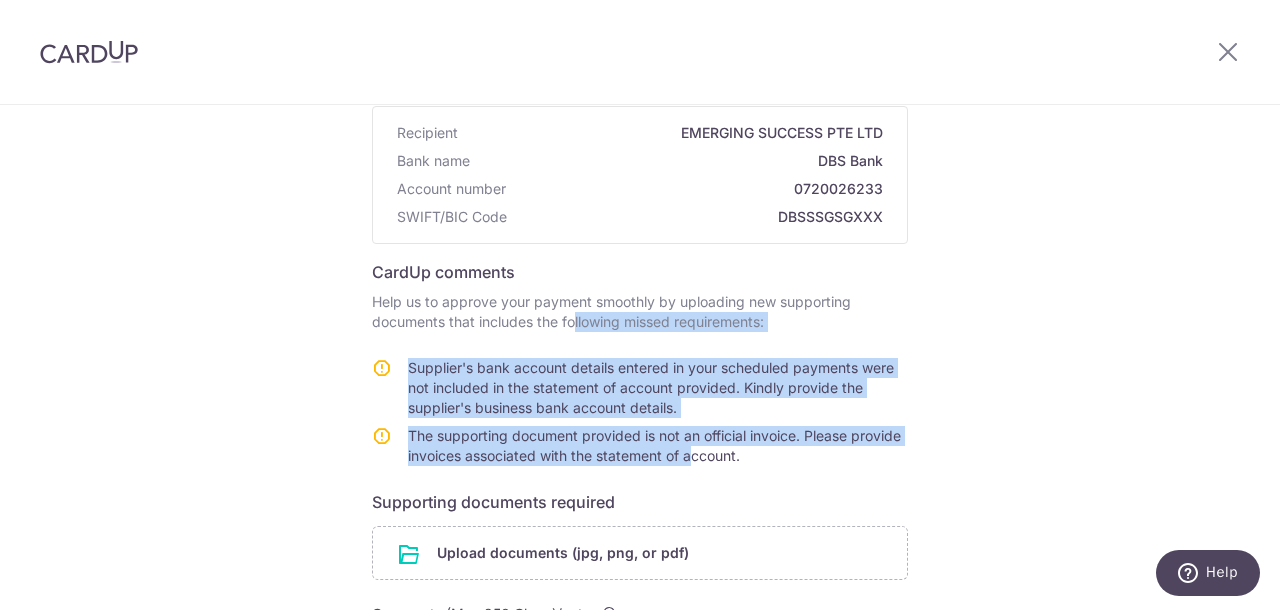 drag, startPoint x: 558, startPoint y: 367, endPoint x: 688, endPoint y: 451, distance: 154.77725 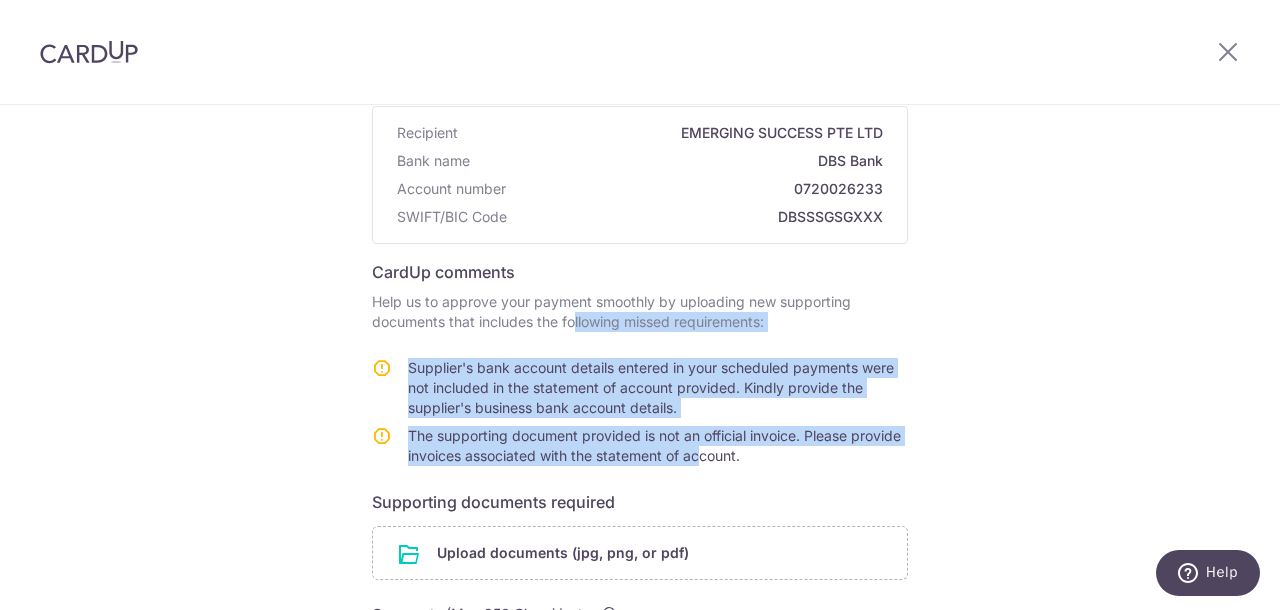 click on "The supporting document provided is not an official invoice. Please provide invoices associated with the statement of account." at bounding box center (654, 445) 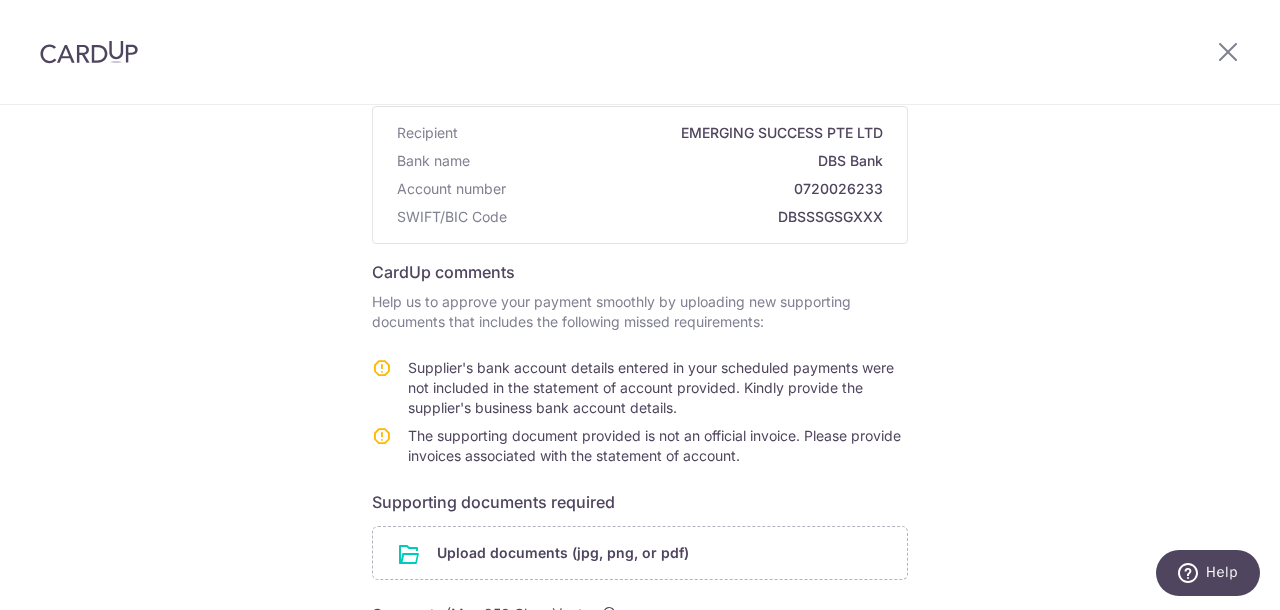 click on "Help us to approve your payment smoothly by uploading new supporting documents that includes the following missed requirements:" at bounding box center (640, 312) 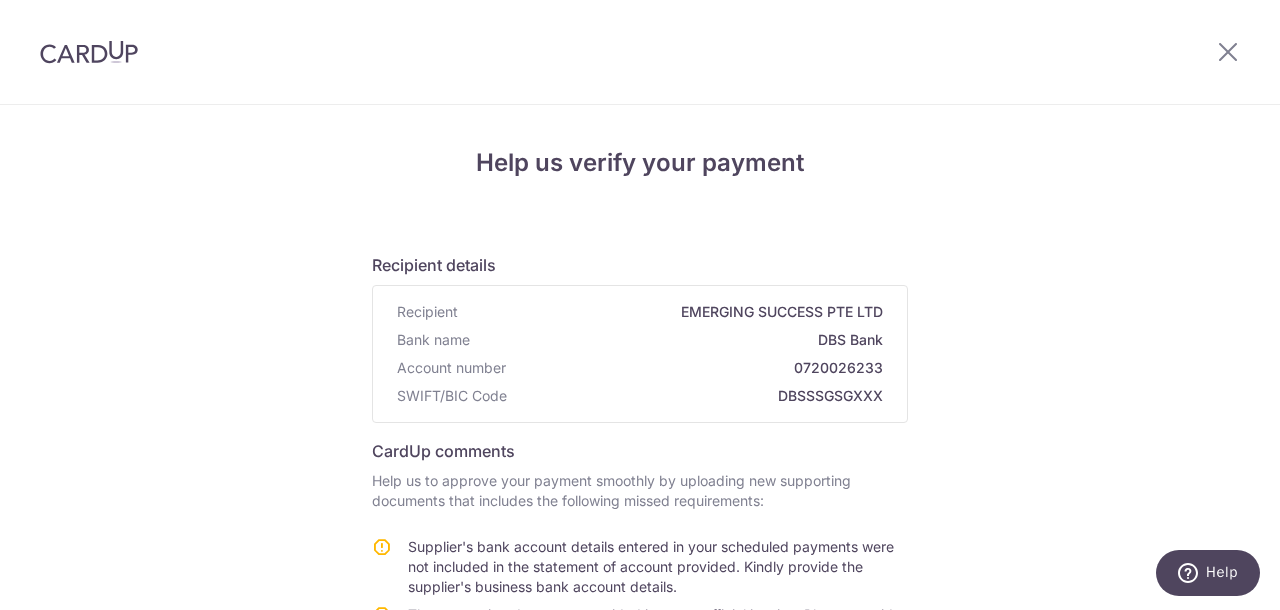 scroll, scrollTop: 517, scrollLeft: 0, axis: vertical 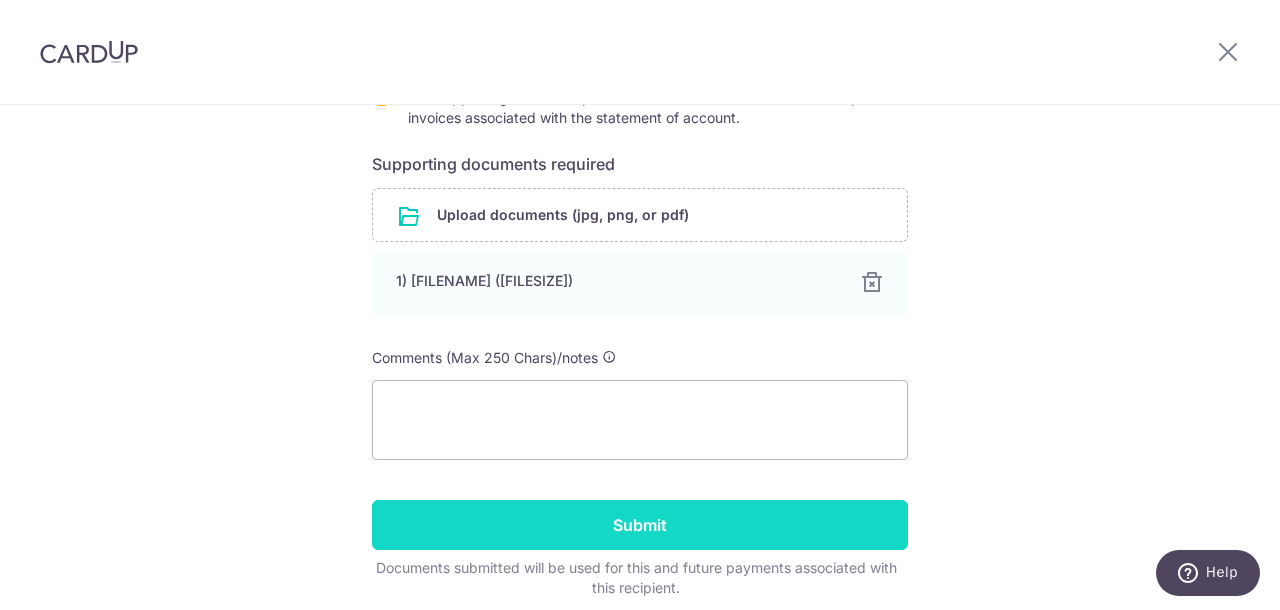 click on "Submit" at bounding box center (640, 525) 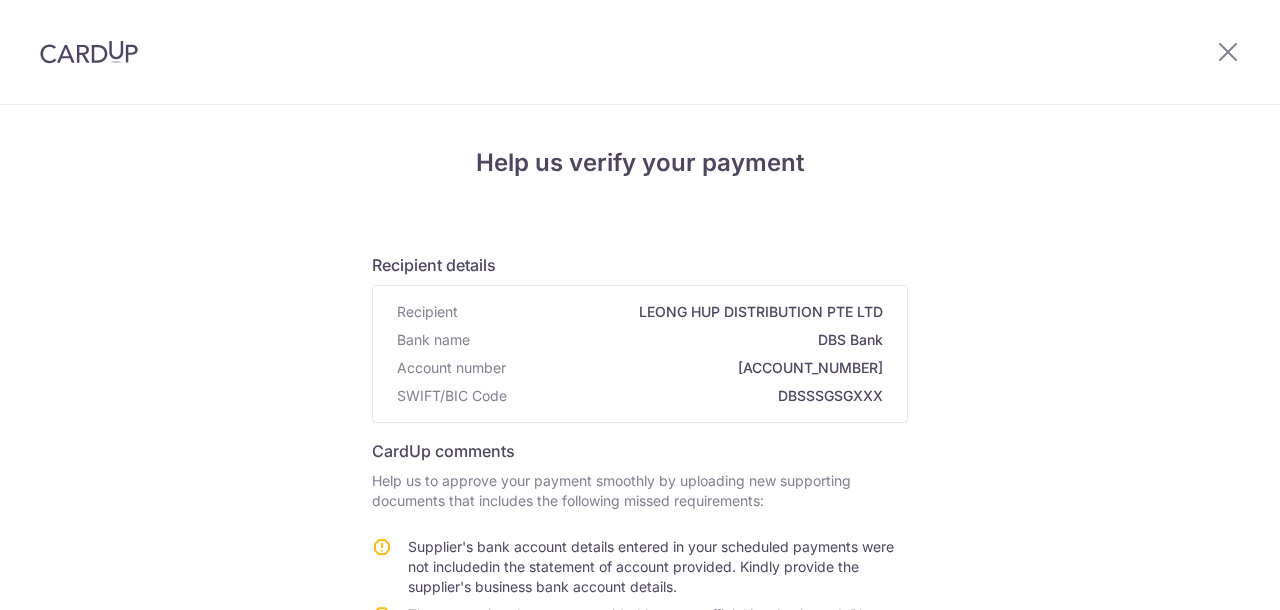 scroll, scrollTop: 0, scrollLeft: 0, axis: both 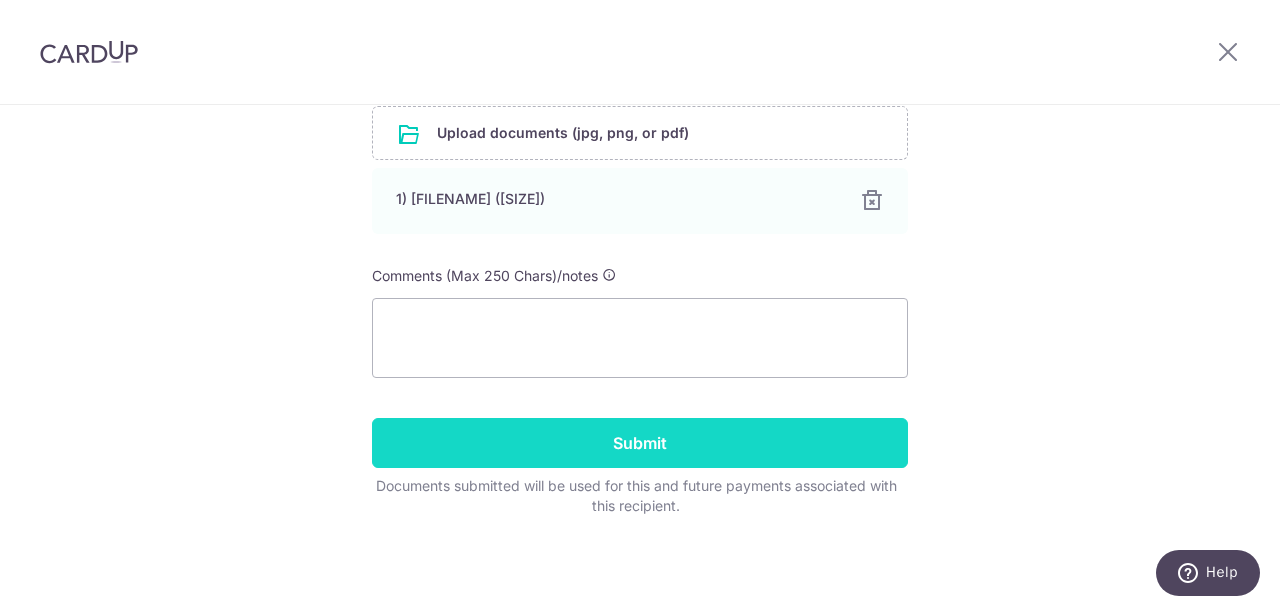click on "Submit" at bounding box center (640, 443) 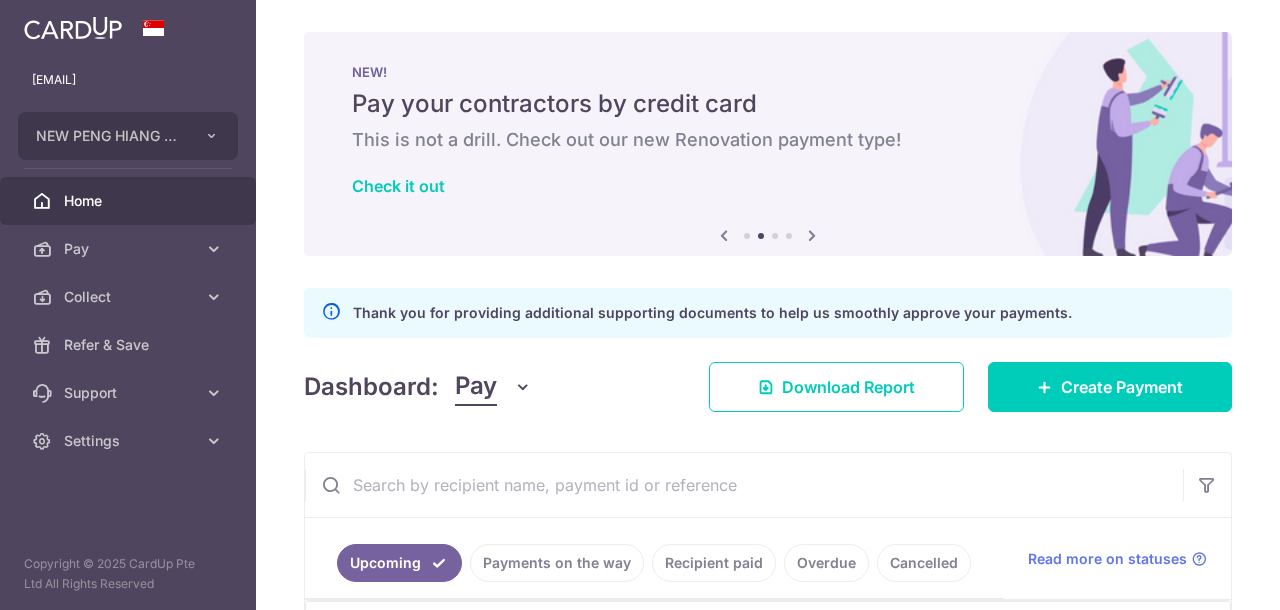 scroll, scrollTop: 0, scrollLeft: 0, axis: both 